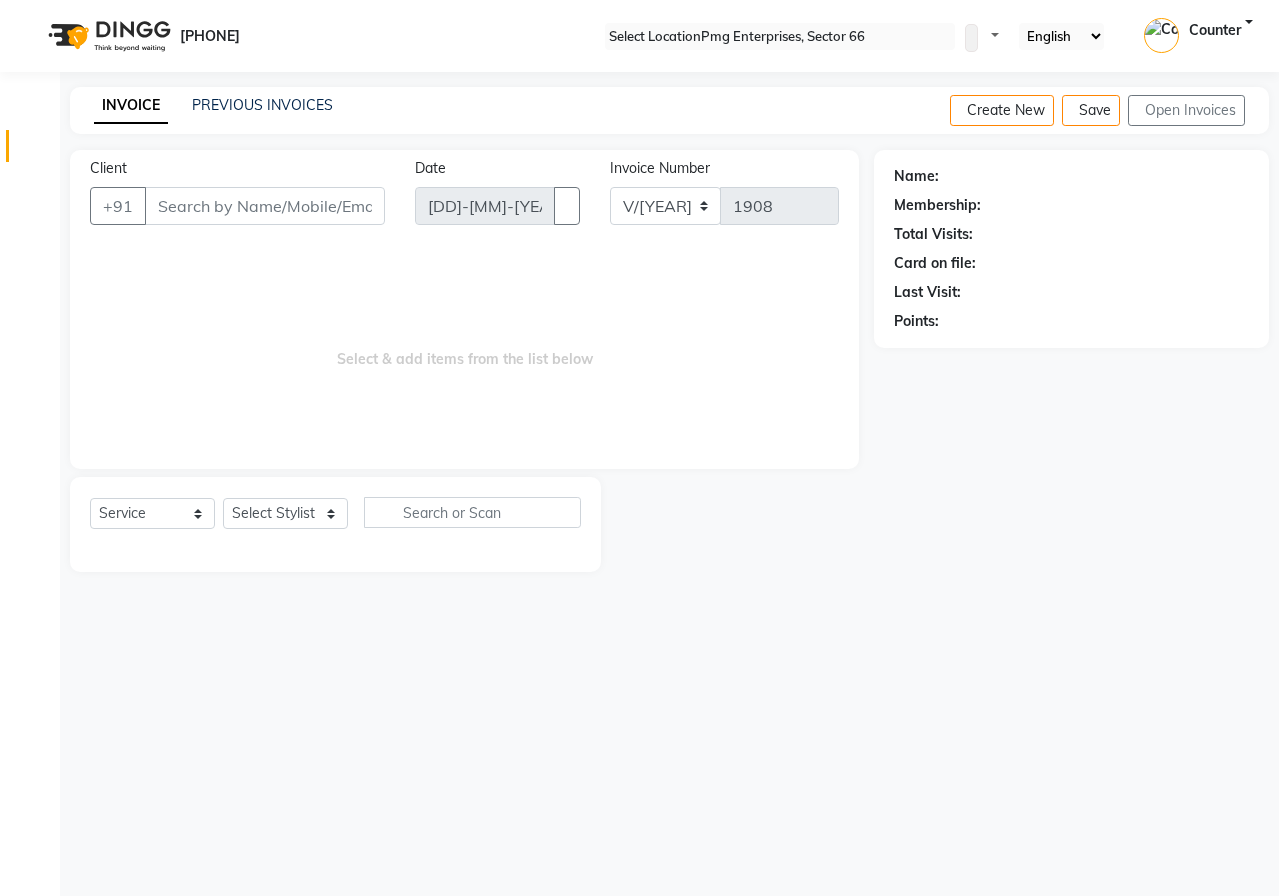 scroll, scrollTop: 0, scrollLeft: 0, axis: both 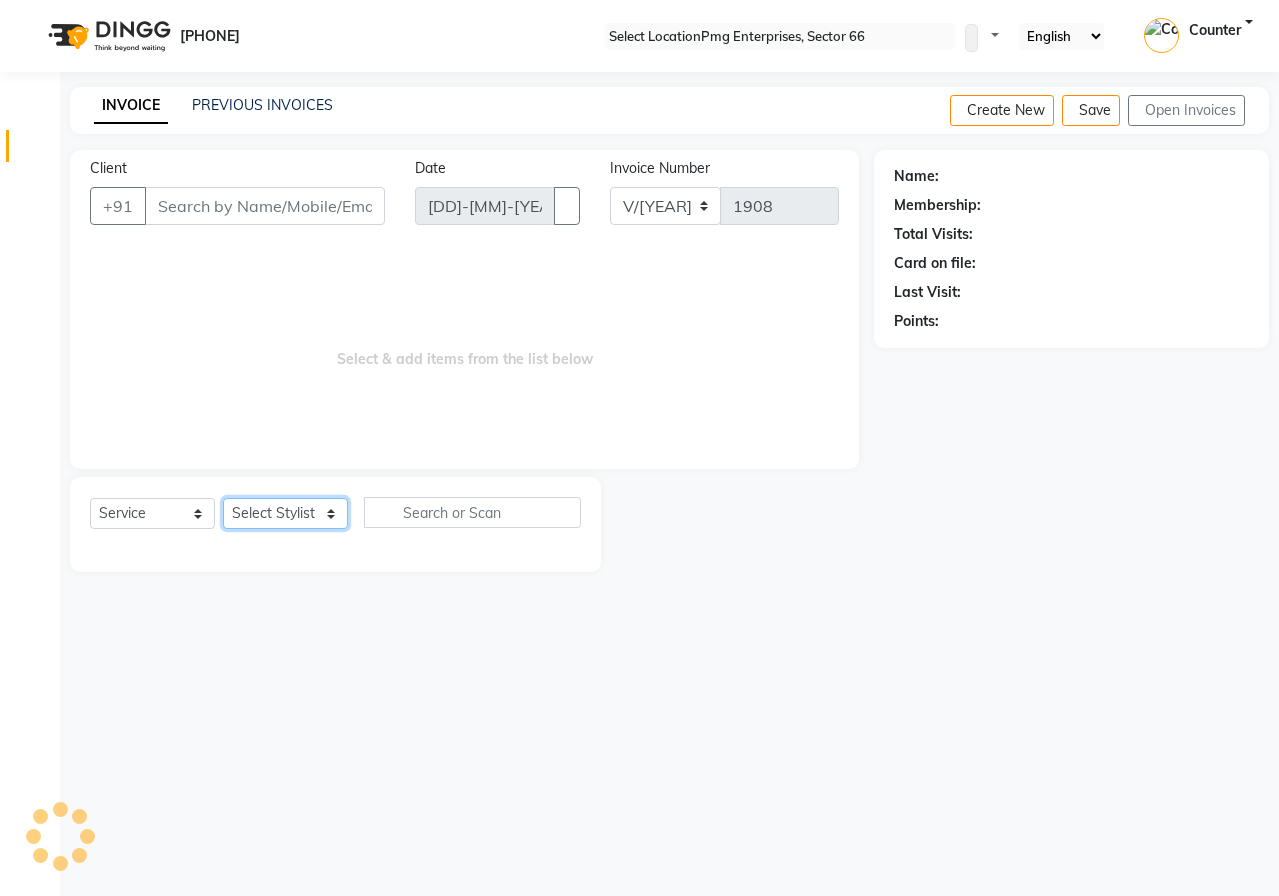 click on "Select Stylist [FIRST] [LAST] [FIRST] [LAST] [FIRST] [LAST] [FIRST] [LAST] [FIRST] [LAST] [FIRST] [LAST]" at bounding box center (285, 513) 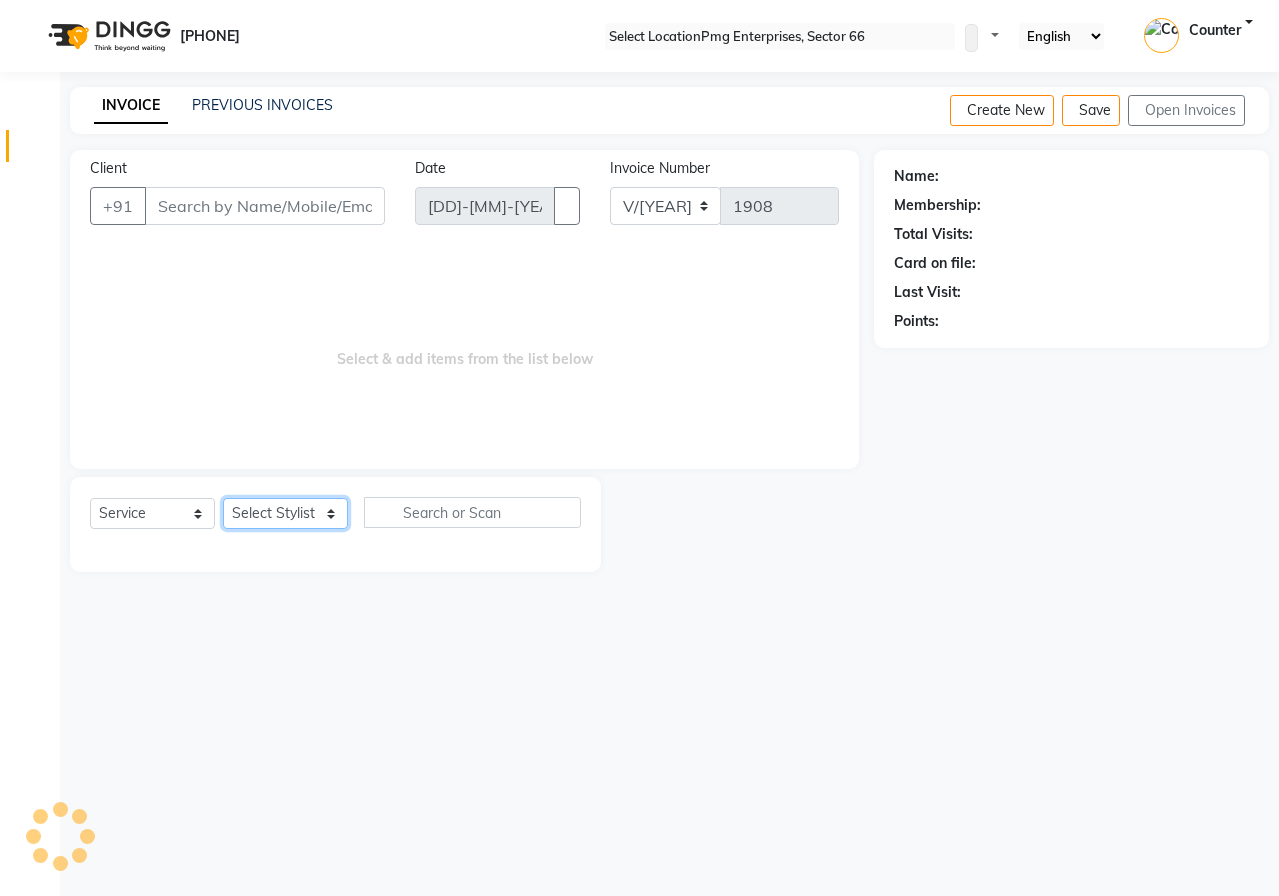 select on "[NUMBER]" 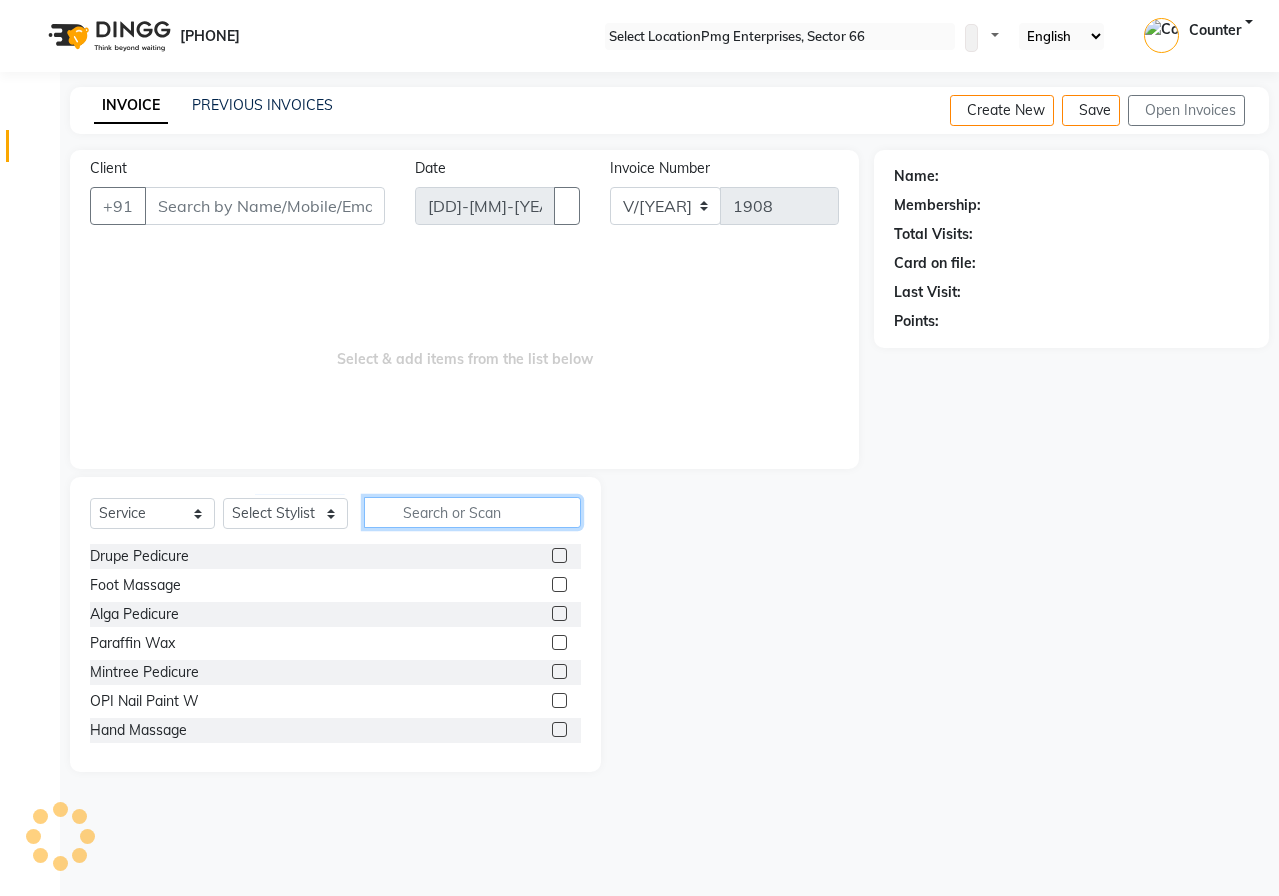 click at bounding box center (472, 512) 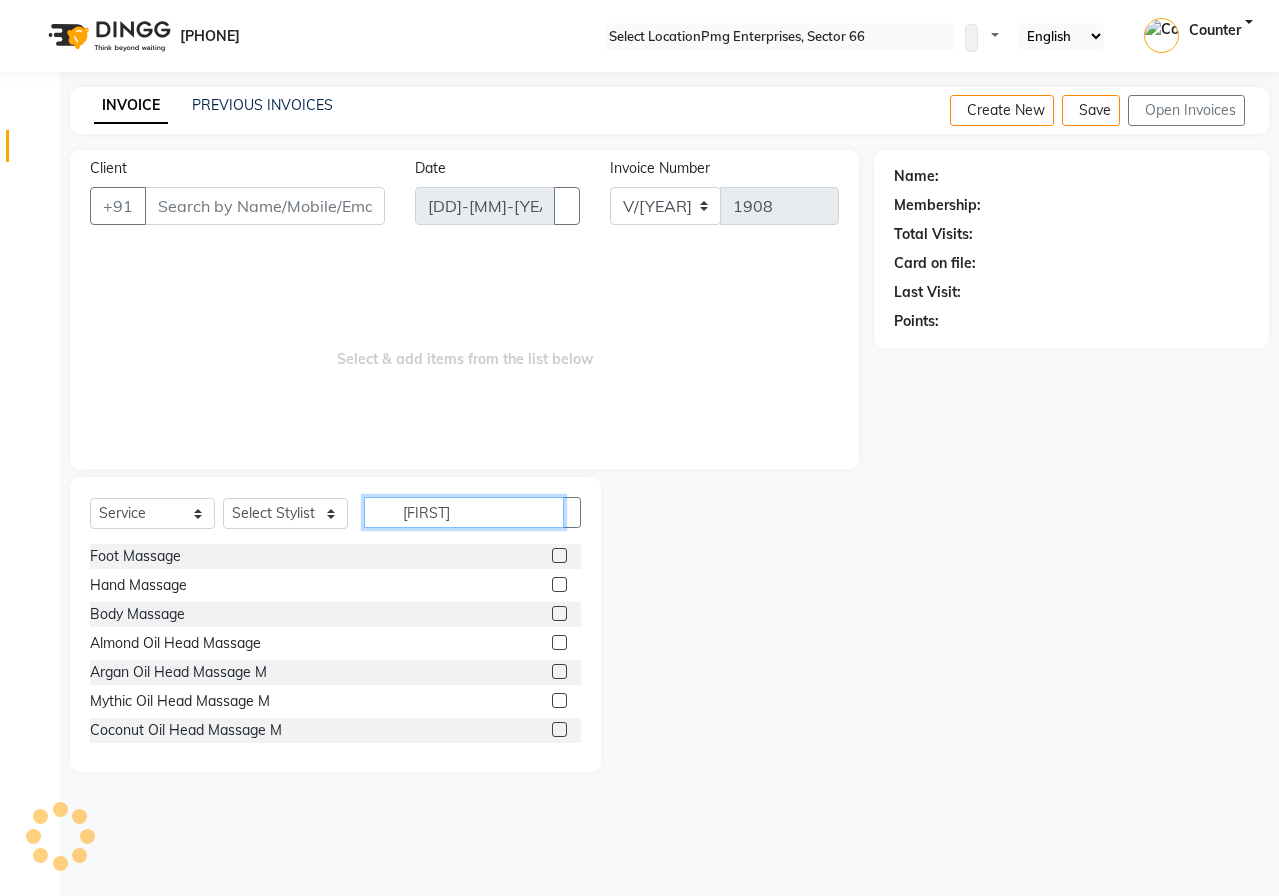 type on "[FIRST]" 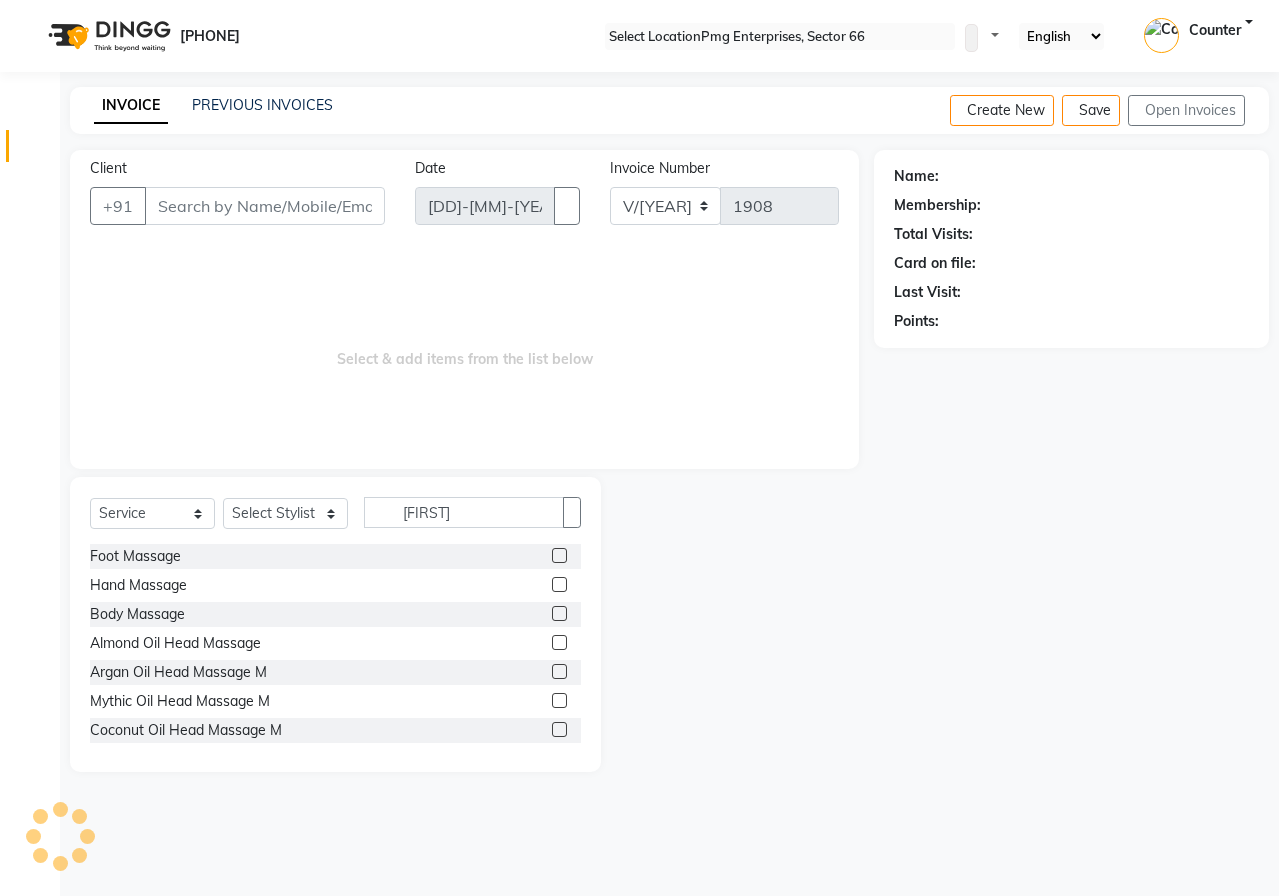 click at bounding box center (559, 729) 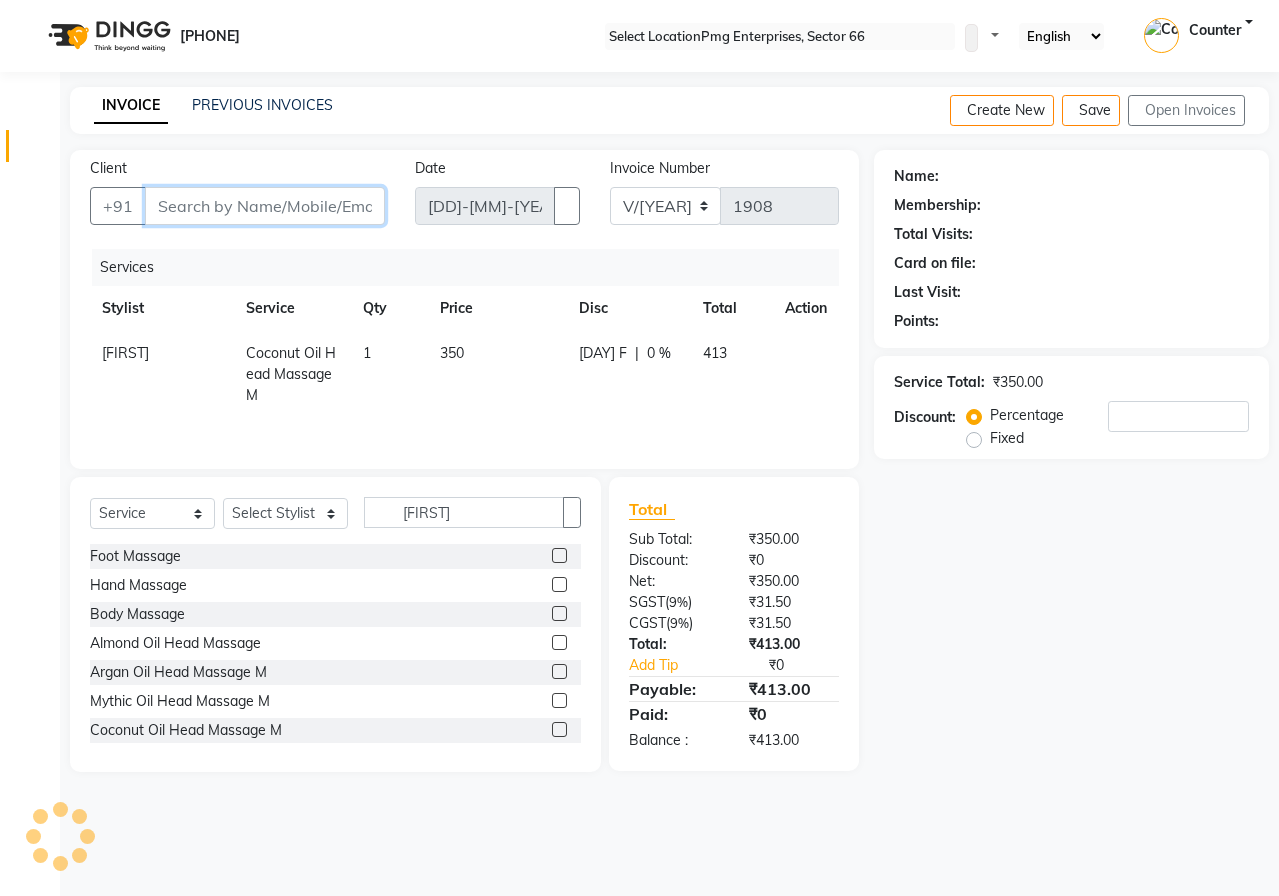 click on "Client" at bounding box center [265, 206] 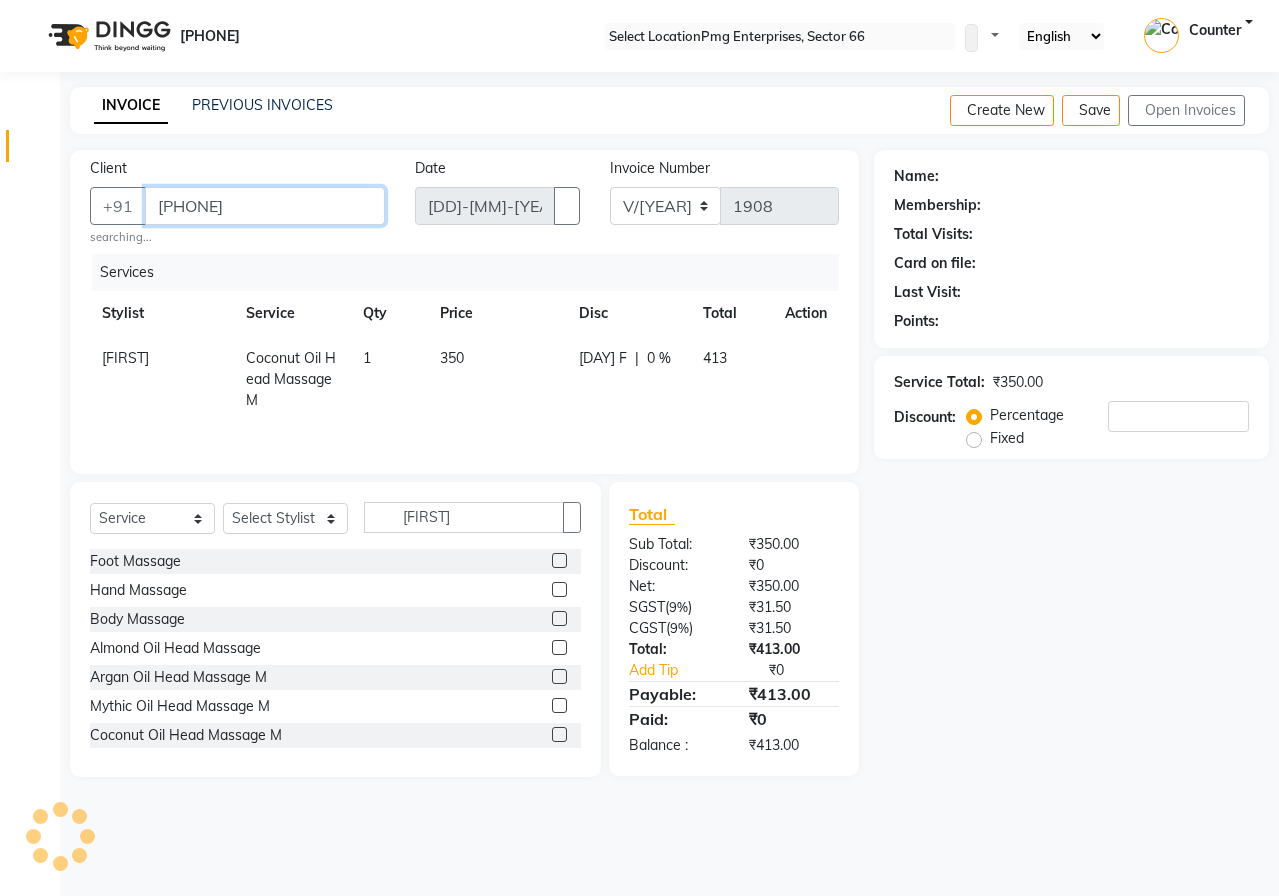 click on "[PHONE]" at bounding box center (265, 206) 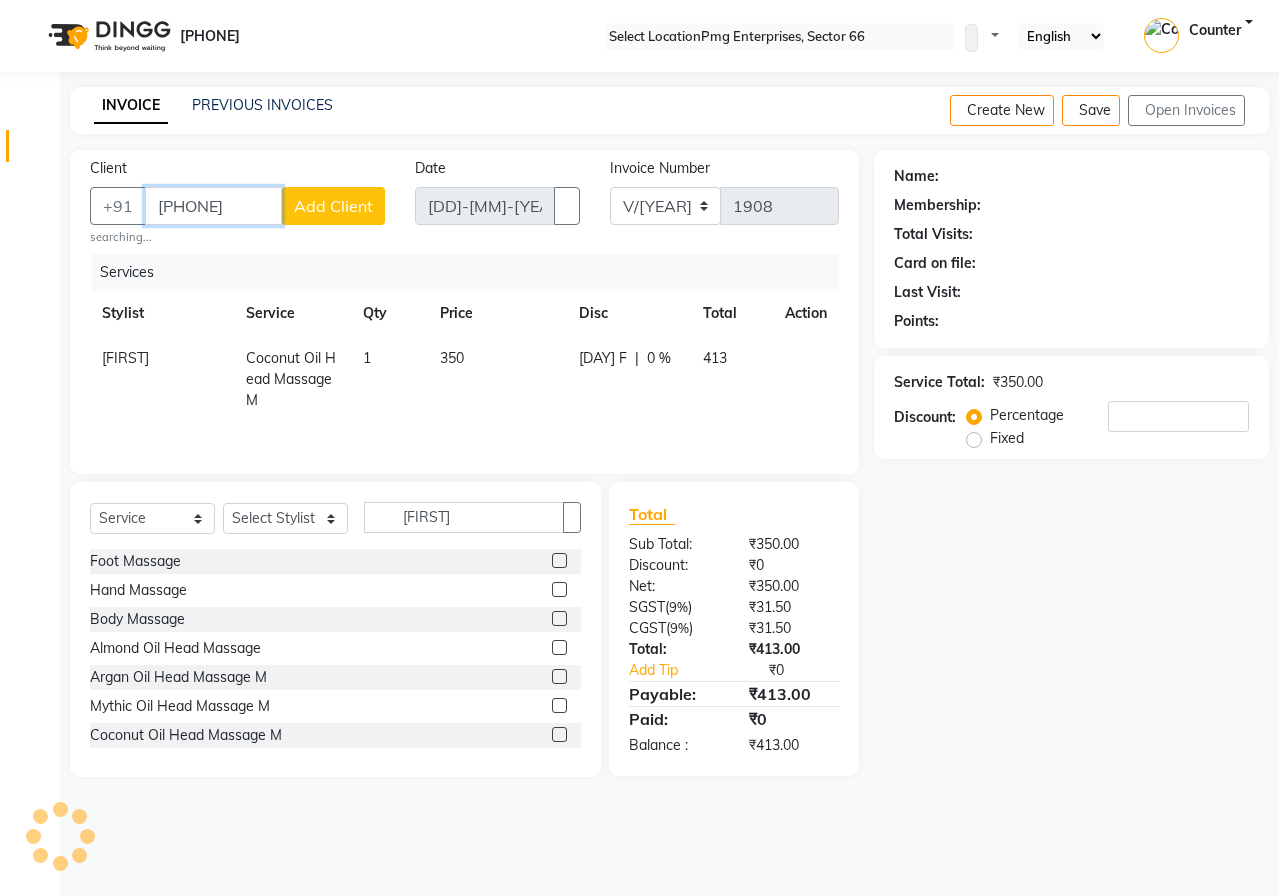 type on "[PHONE]" 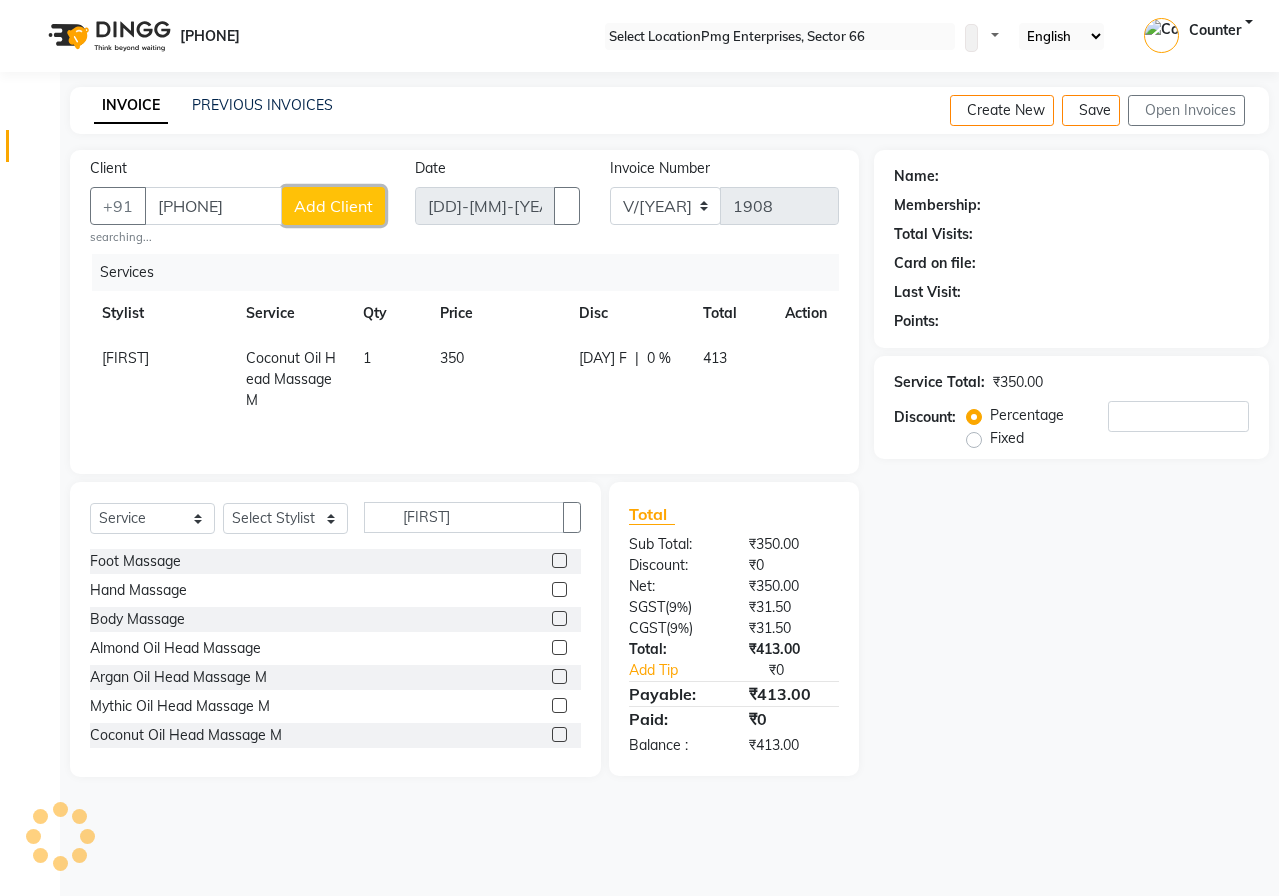 click on "Add Client" at bounding box center [333, 206] 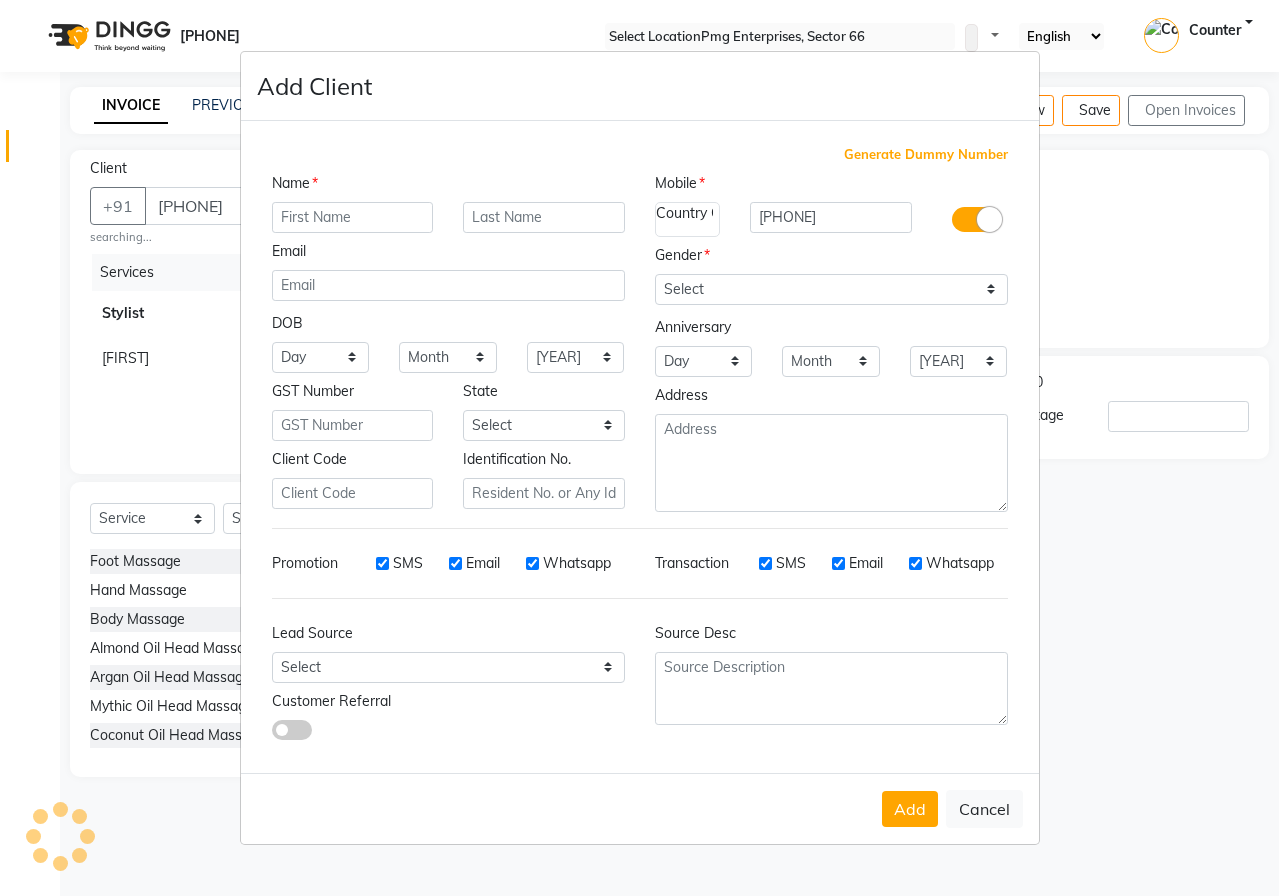 click on "Add Client Generate Dummy Number Name Email DOB Day 01 02 03 04 05 06 07 08 09 10 11 12 13 14 15 16 17 18 19 20 21 22 23 24 25 26 27 28 29 30 31 Month January February March April May June July August September October November December 1940 1941 1942 1943 1944 1945 1946 1947 1948 1949 1950 1951 1952 1953 1954 1955 1956 1957 1958 1959 1960 1961 1962 1963 1964 1965 1966 1967 1968 1969 1970 1971 1972 1973 1974 1975 1976 1977 1978 1979 1980 1981 1982 1983 1984 1985 1986 1987 1988 1989 1990 1991 1992 1993 1994 1995 1996 1997 1998 1999 2000 2001 2002 2003 2004 2005 2006 2007 2008 2009 2010 2011 2012 2013 2014 2015 2016 2017 2018 2019 2020 2021 2022 2023 2024 GST Number State Select Client Code Identification No. Mobile Country Code × [PHONE] Gender Select Male Female Other Prefer Not To Say Anniversary Day 01 02 03 04 05 06 07 08 09 10 11 12 13 14 15 16 17 18 19 20 21 22 23 24 25 26 27 28 29 30 31 Month January February March April May June July August September October November December 1970 1971 1972 1973" at bounding box center [639, 448] 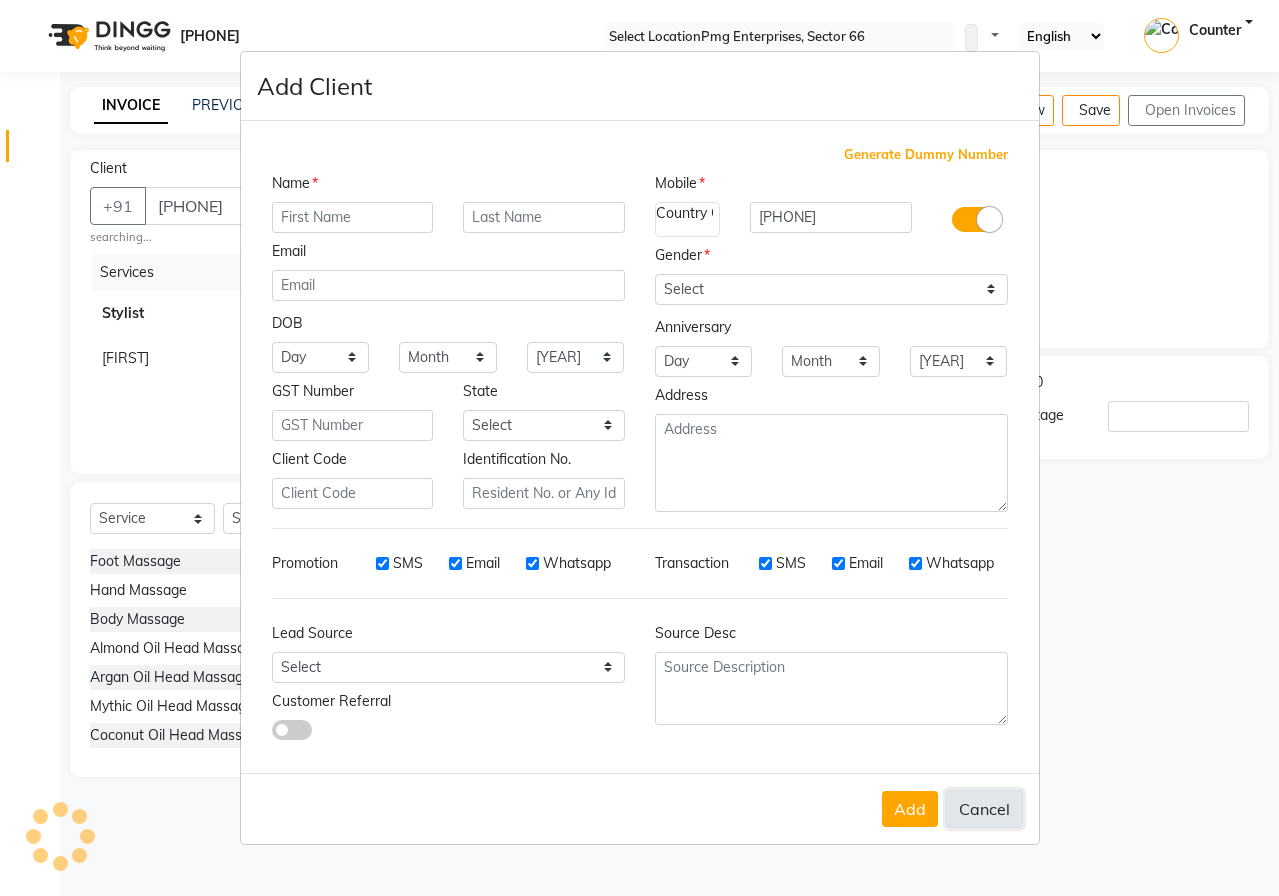 click on "Cancel" at bounding box center [984, 809] 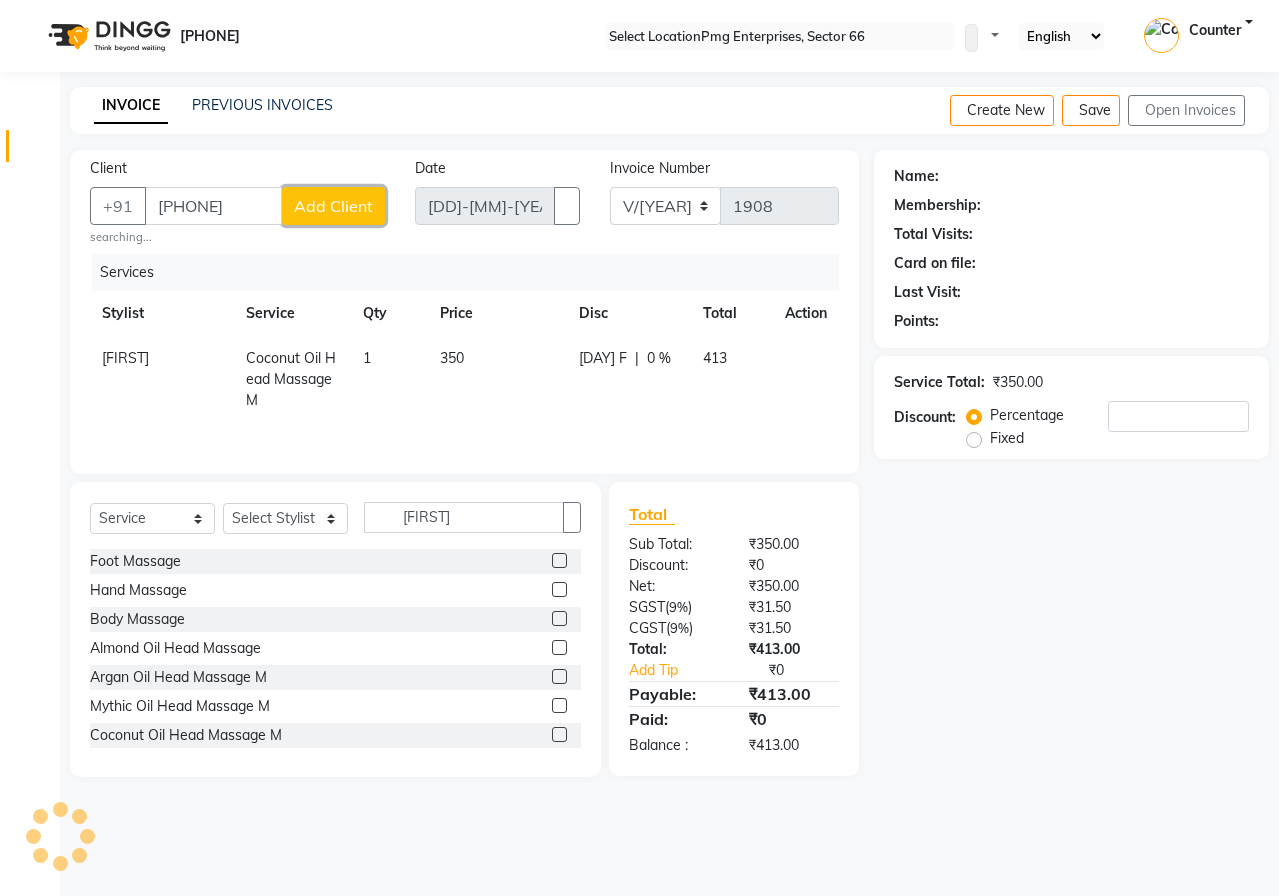 click on "Add Client" at bounding box center [333, 206] 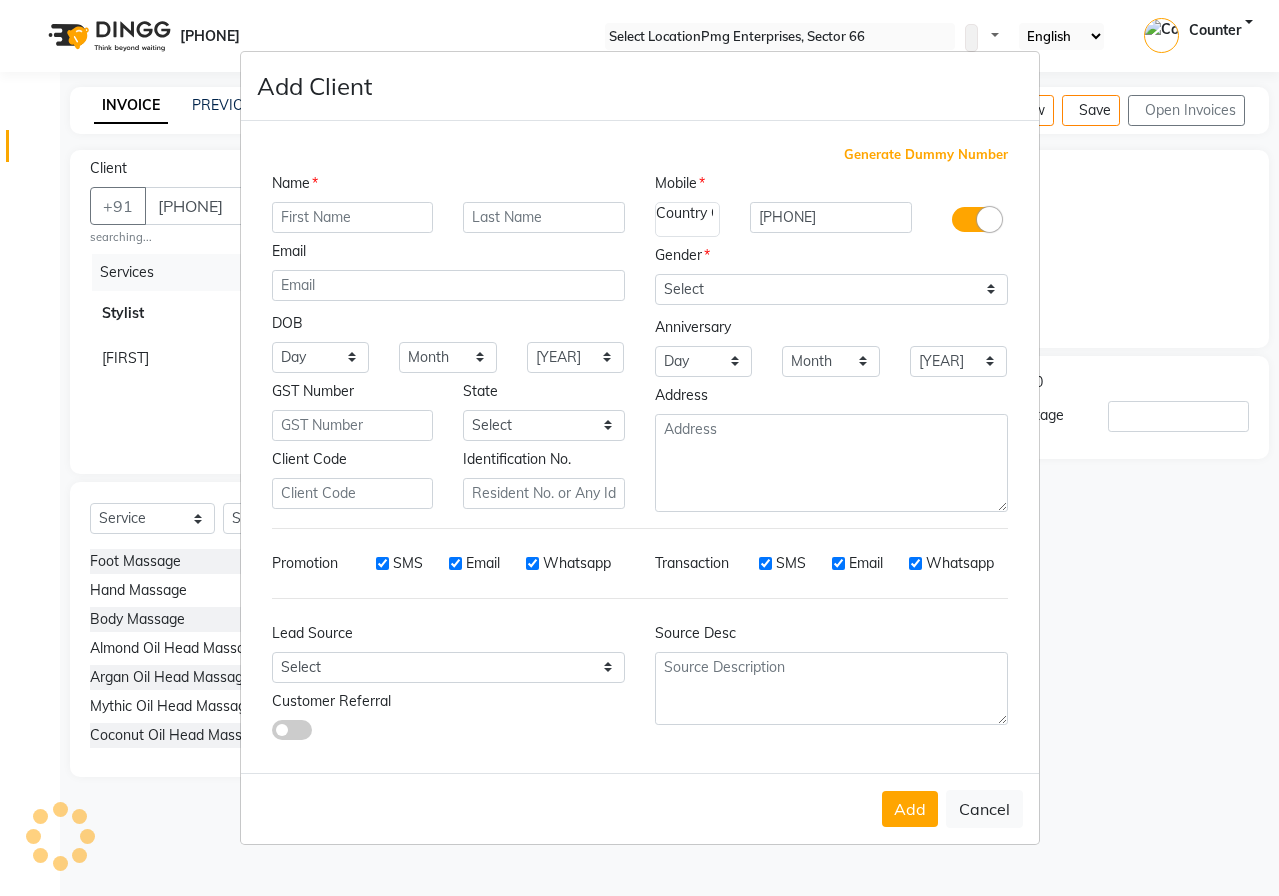 click on "Add Client Generate Dummy Number Name Email DOB Day 01 02 03 04 05 06 07 08 09 10 11 12 13 14 15 16 17 18 19 20 21 22 23 24 25 26 27 28 29 30 31 Month January February March April May June July August September October November December 1940 1941 1942 1943 1944 1945 1946 1947 1948 1949 1950 1951 1952 1953 1954 1955 1956 1957 1958 1959 1960 1961 1962 1963 1964 1965 1966 1967 1968 1969 1970 1971 1972 1973 1974 1975 1976 1977 1978 1979 1980 1981 1982 1983 1984 1985 1986 1987 1988 1989 1990 1991 1992 1993 1994 1995 1996 1997 1998 1999 2000 2001 2002 2003 2004 2005 2006 2007 2008 2009 2010 2011 2012 2013 2014 2015 2016 2017 2018 2019 2020 2021 2022 2023 2024 GST Number State Select Client Code Identification No. Mobile Country Code × [PHONE] Gender Select Male Female Other Prefer Not To Say Anniversary Day 01 02 03 04 05 06 07 08 09 10 11 12 13 14 15 16 17 18 19 20 21 22 23 24 25 26 27 28 29 30 31 Month January February March April May June July August September October November December 1970 1971 1972 1973" at bounding box center [639, 448] 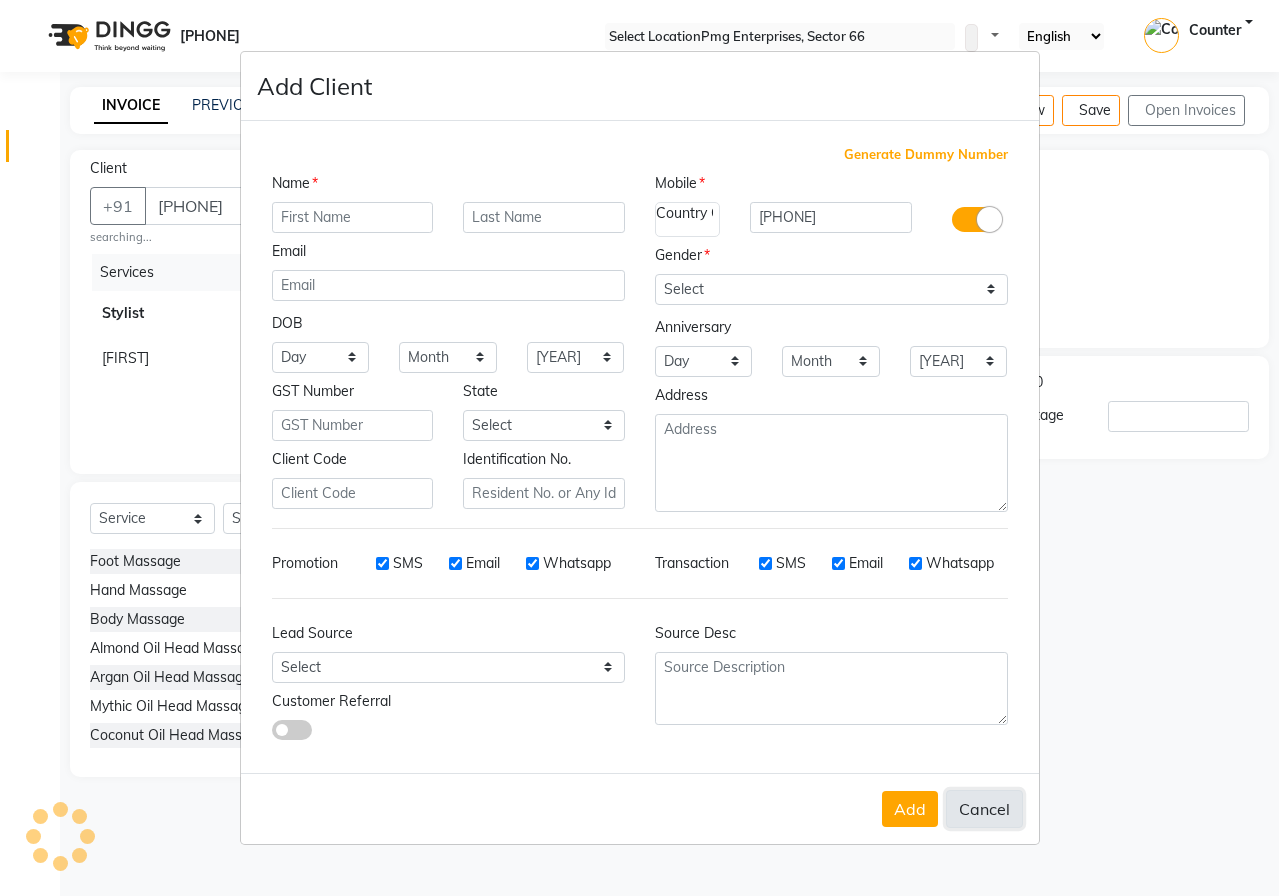 click on "Cancel" at bounding box center (984, 809) 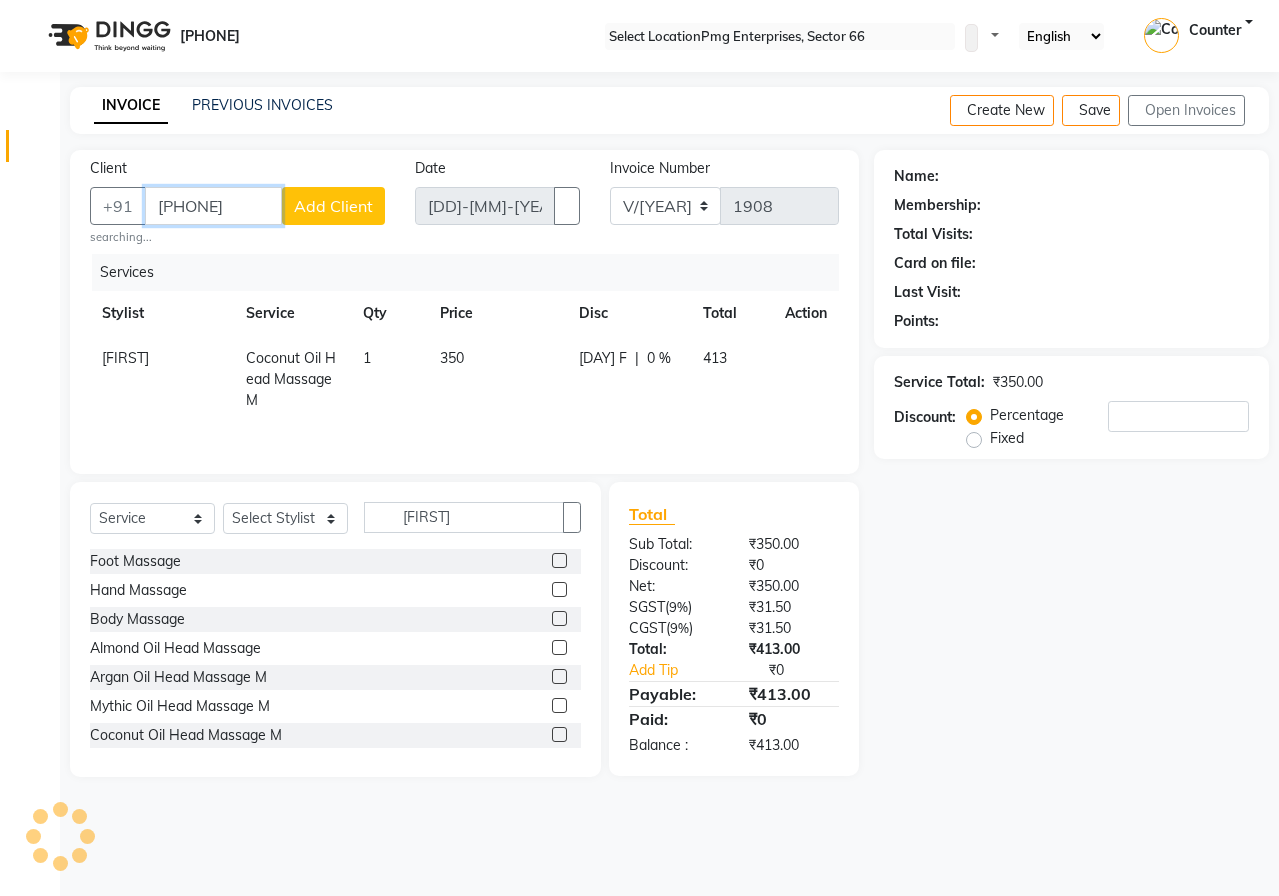 click on "[PHONE]" at bounding box center (213, 206) 